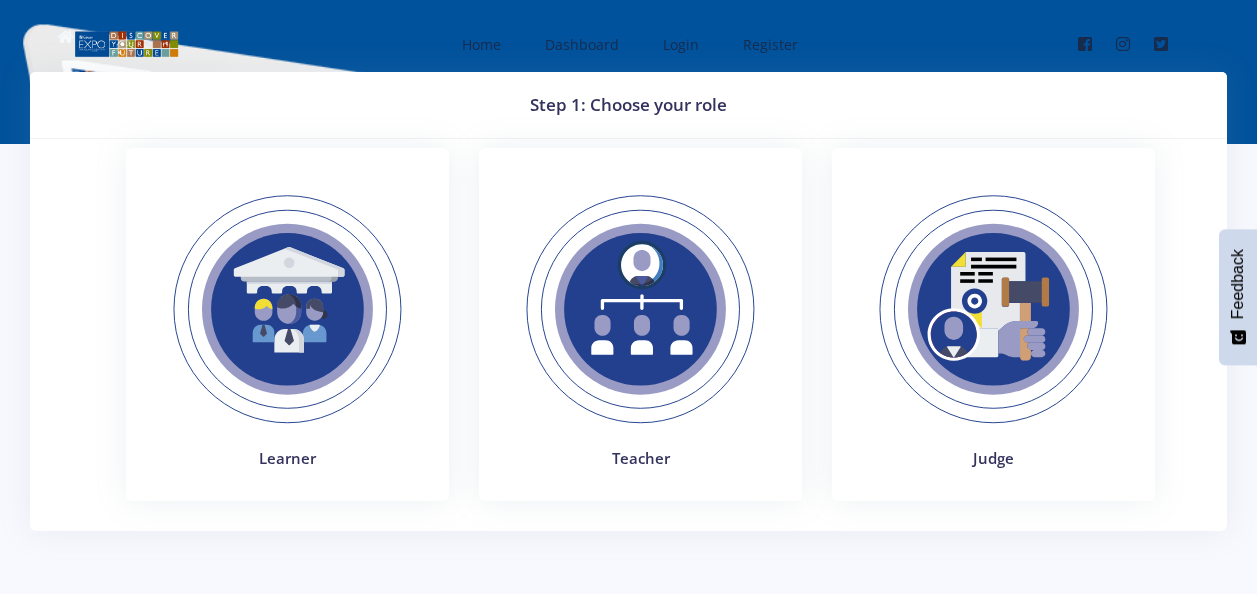 scroll, scrollTop: 0, scrollLeft: 0, axis: both 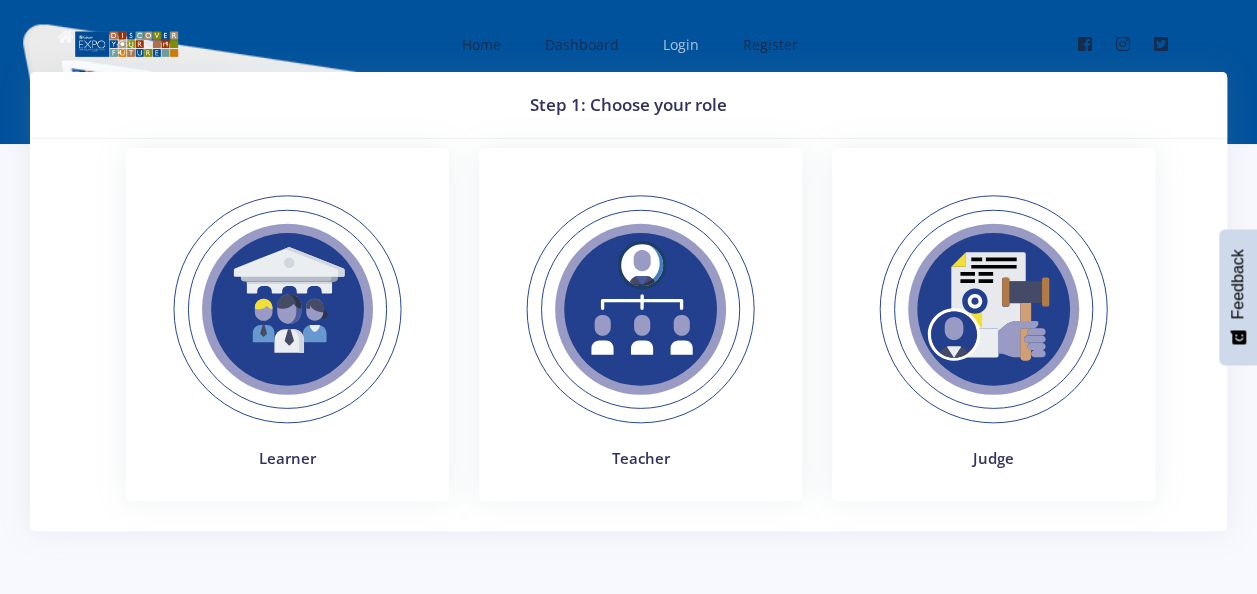 click on "Login" at bounding box center (681, 44) 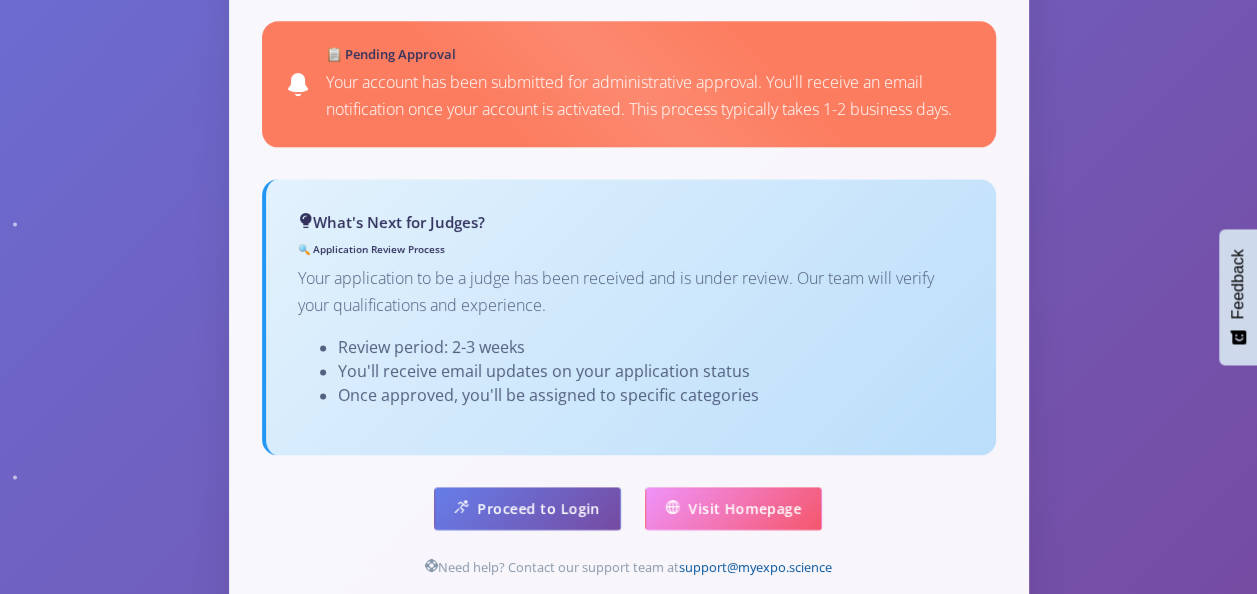 scroll, scrollTop: 1300, scrollLeft: 0, axis: vertical 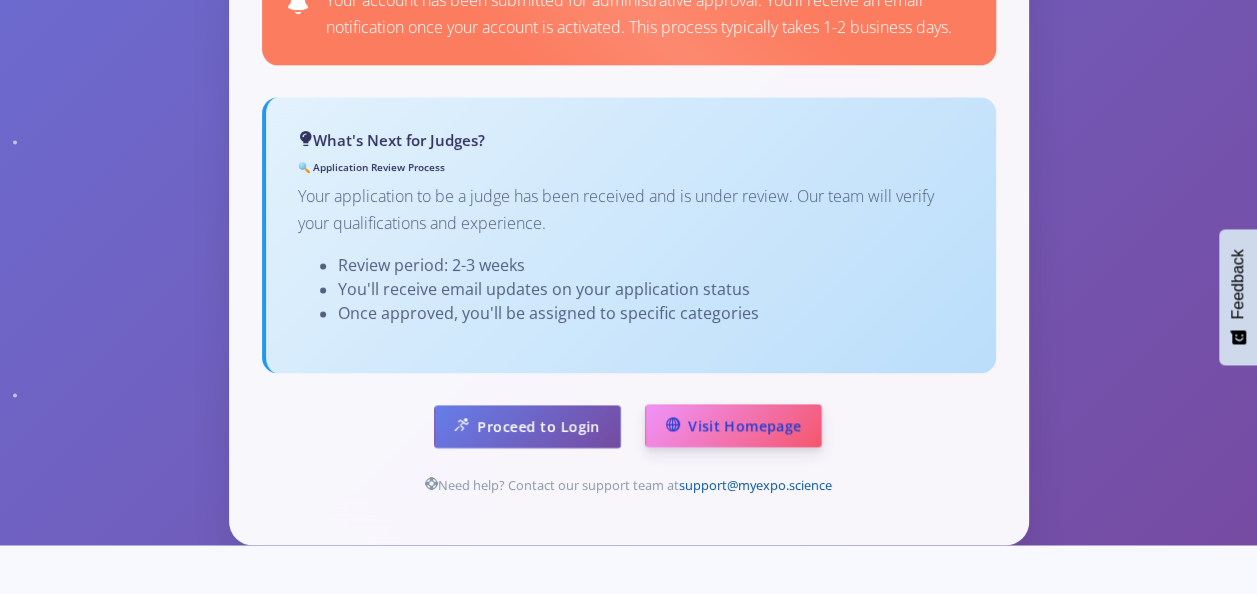 click on "Visit Homepage" at bounding box center [733, 425] 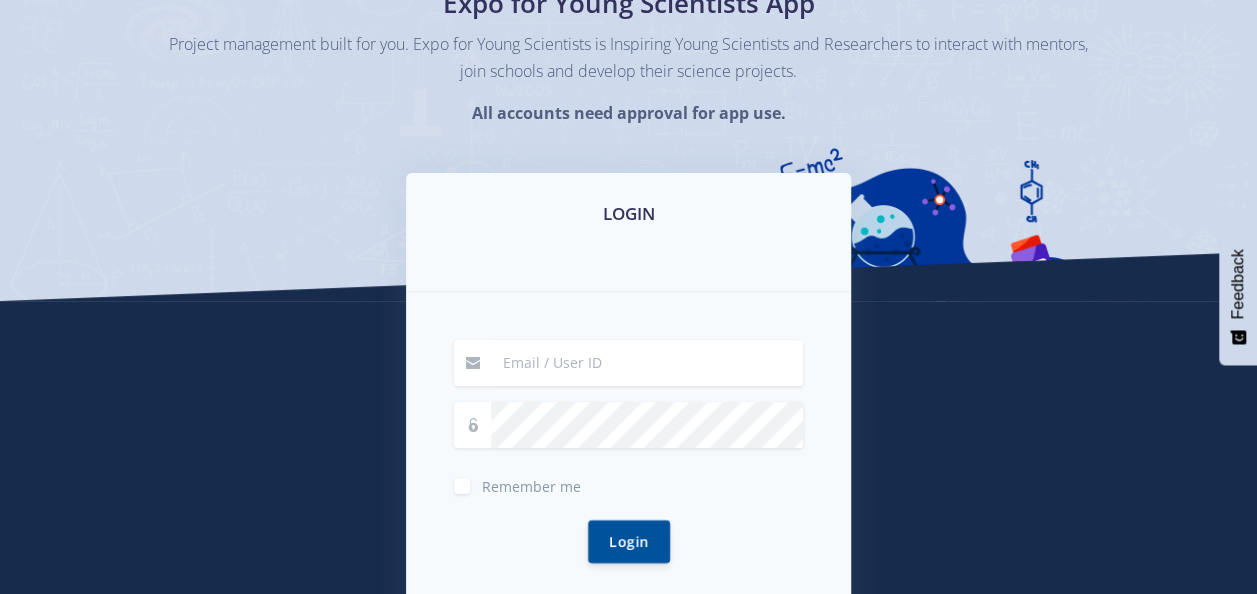 scroll, scrollTop: 300, scrollLeft: 0, axis: vertical 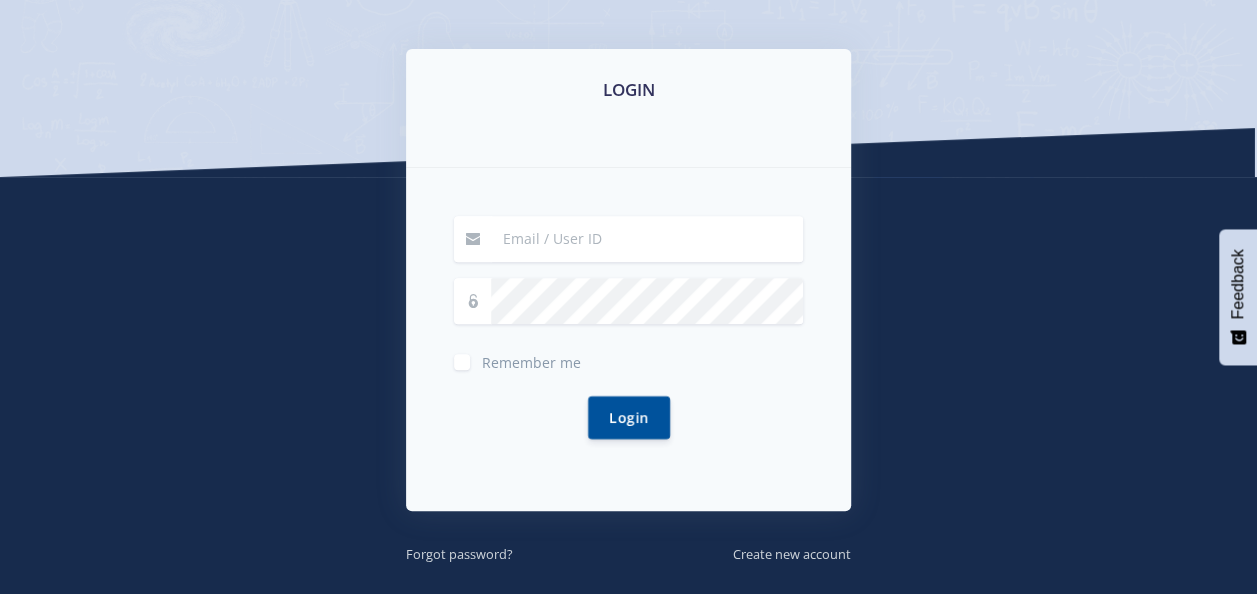 click at bounding box center [647, 239] 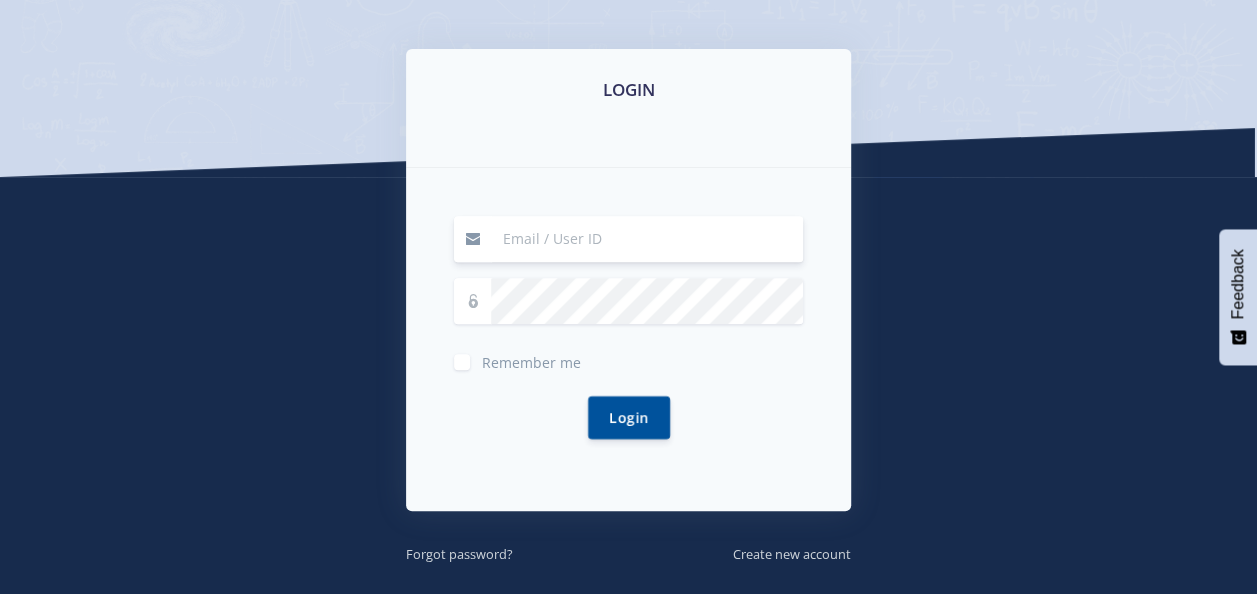 type on "[EMAIL]" 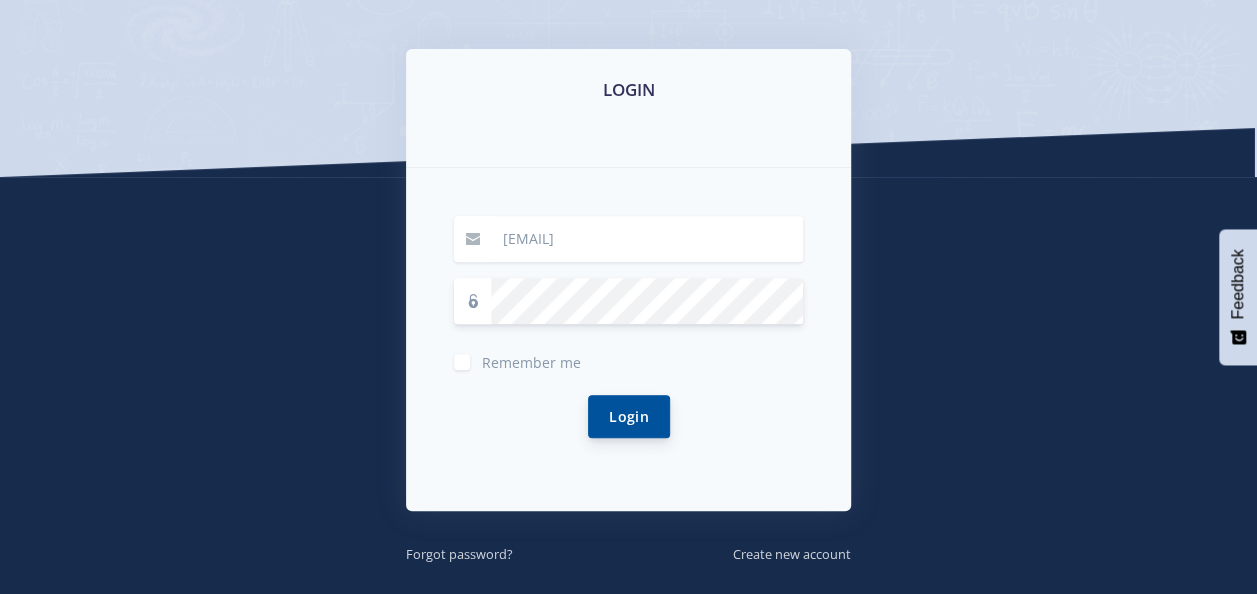 click on "Login" at bounding box center (629, 416) 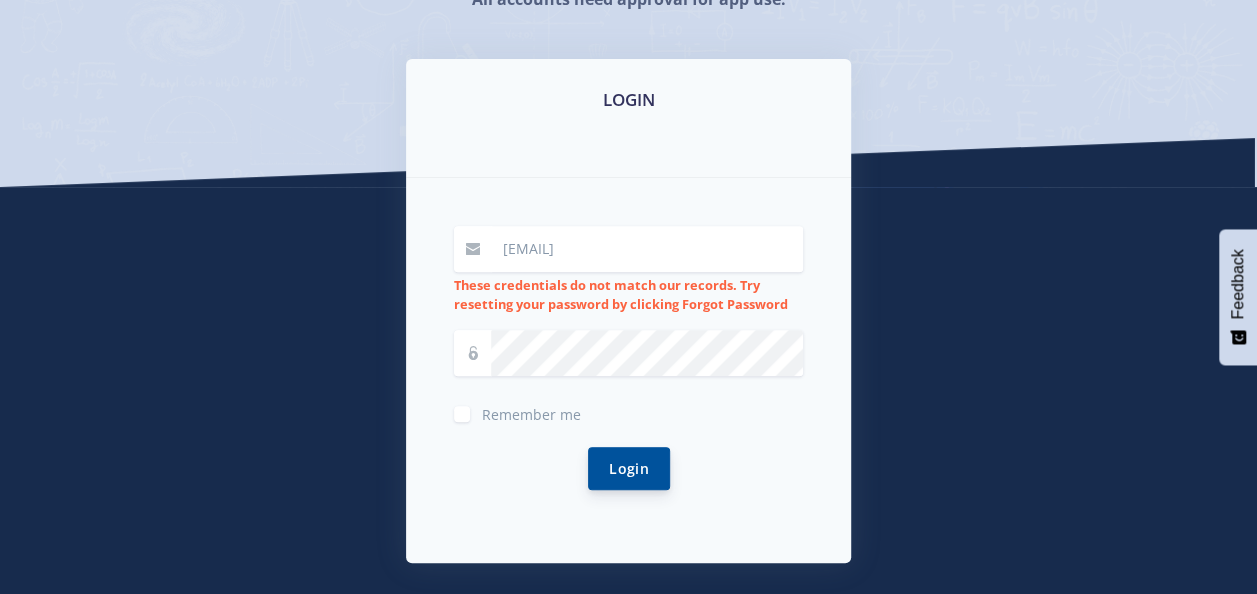scroll, scrollTop: 300, scrollLeft: 0, axis: vertical 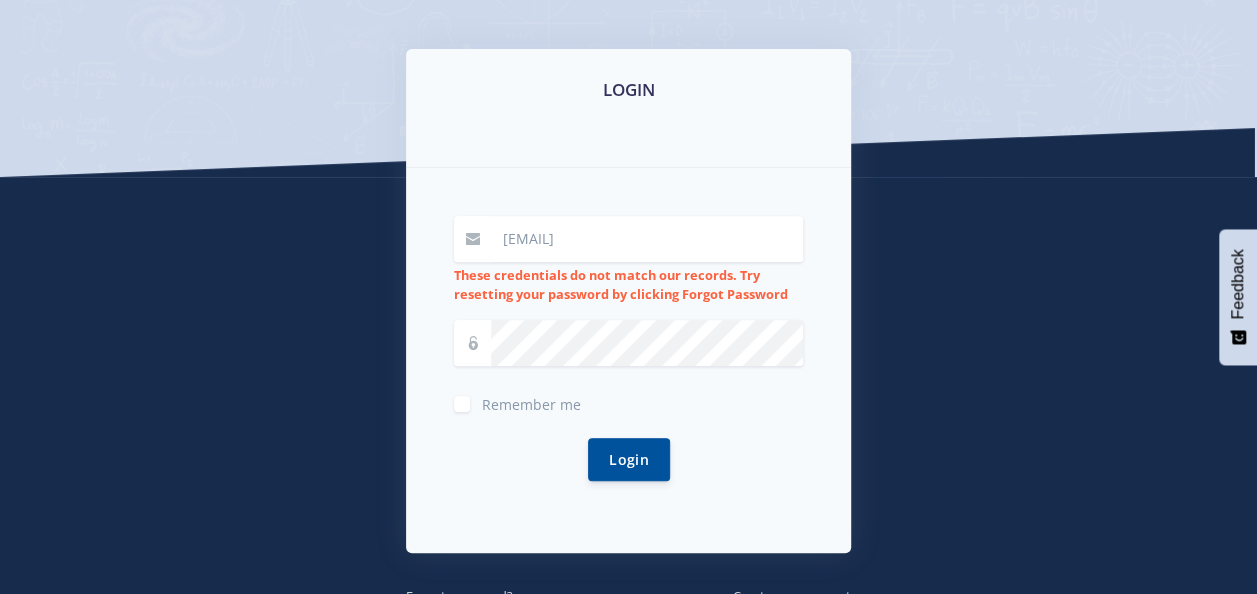 click on "Remember me" at bounding box center (628, 402) 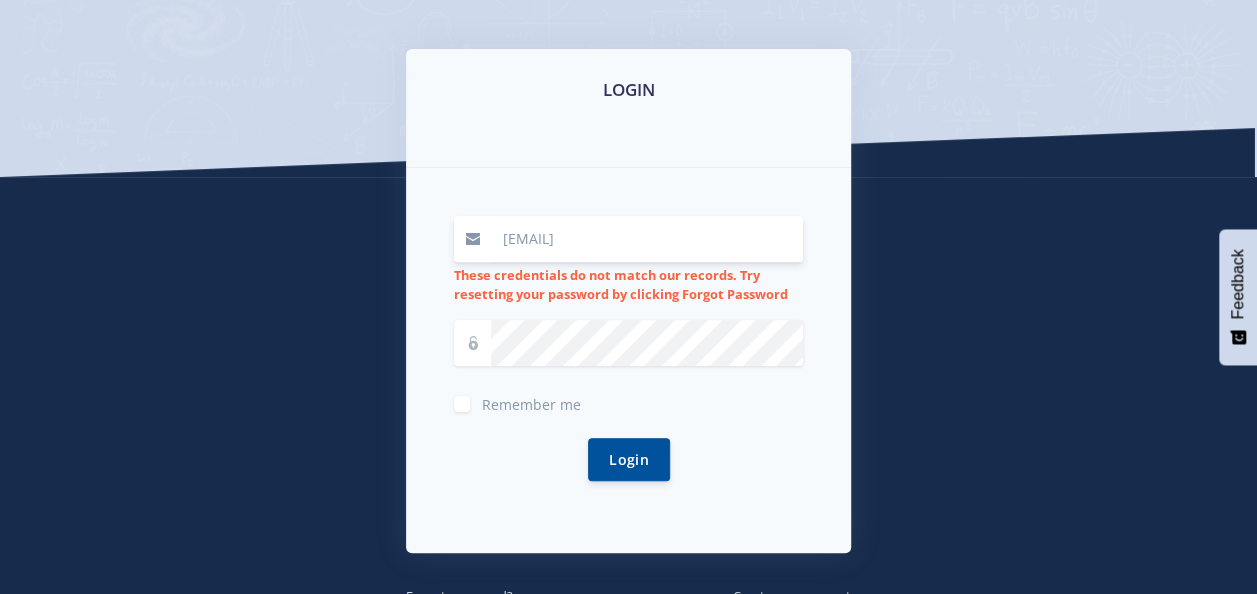 drag, startPoint x: 700, startPoint y: 252, endPoint x: 416, endPoint y: 247, distance: 284.044 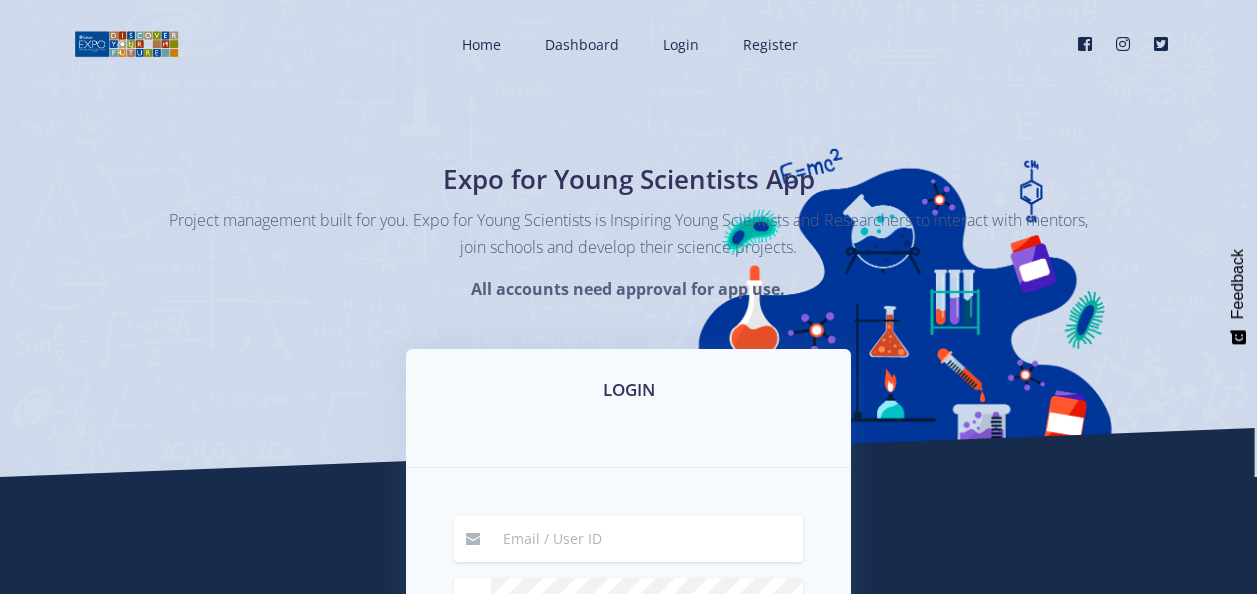 scroll, scrollTop: 0, scrollLeft: 0, axis: both 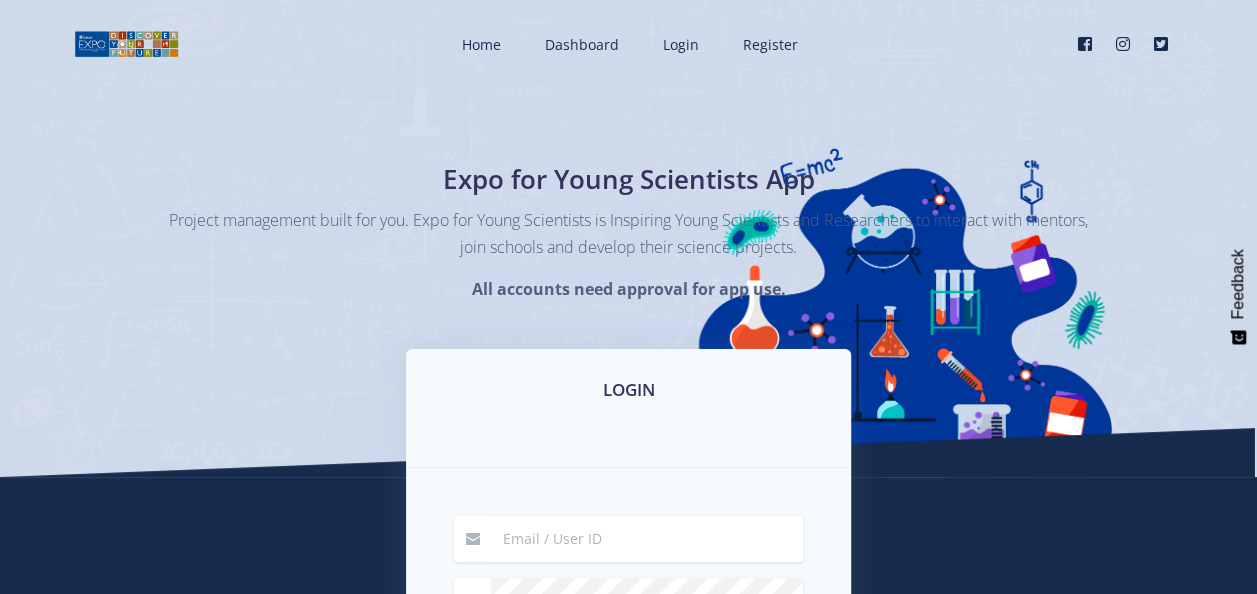 click on "Expo for Young Scientists App
Project management built for you. Expo for Young Scientists is Inspiring Young Scientists and Researchers to interact with mentors, join schools and develop their science projects.
All accounts need approval for app use." at bounding box center [629, 230] 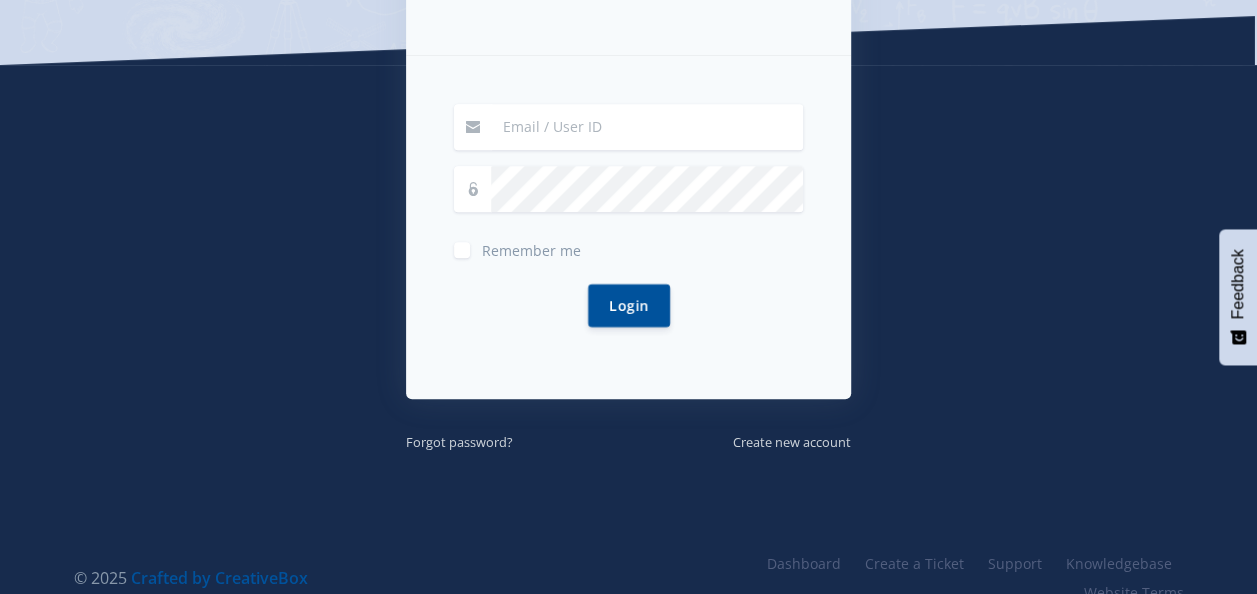 scroll, scrollTop: 442, scrollLeft: 0, axis: vertical 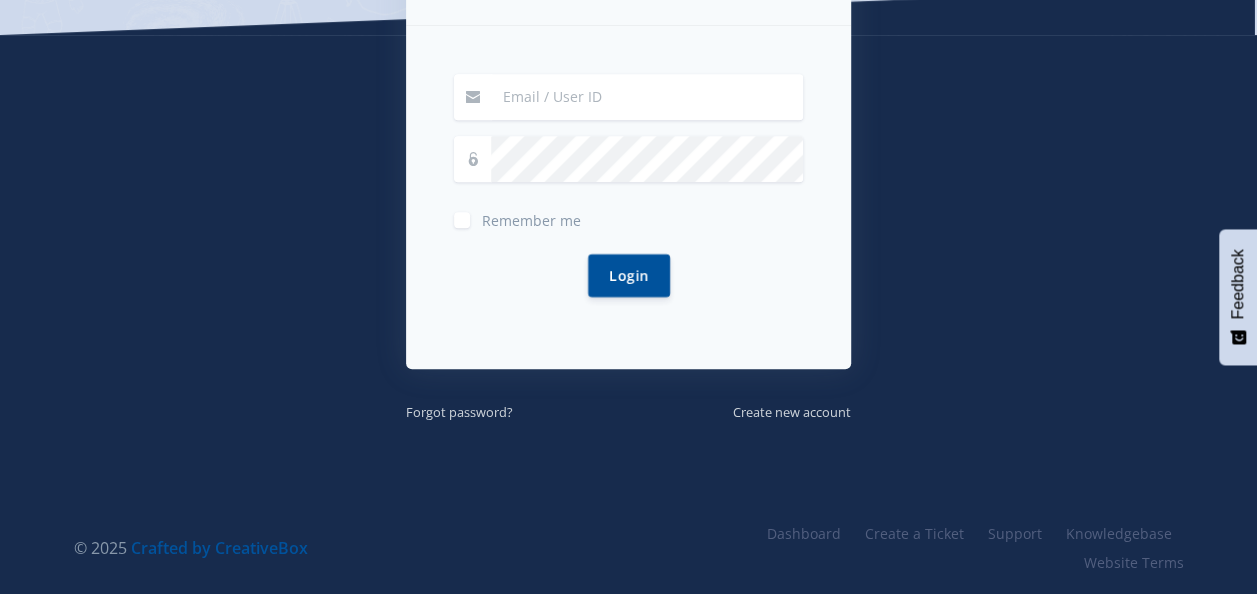 click at bounding box center [647, 97] 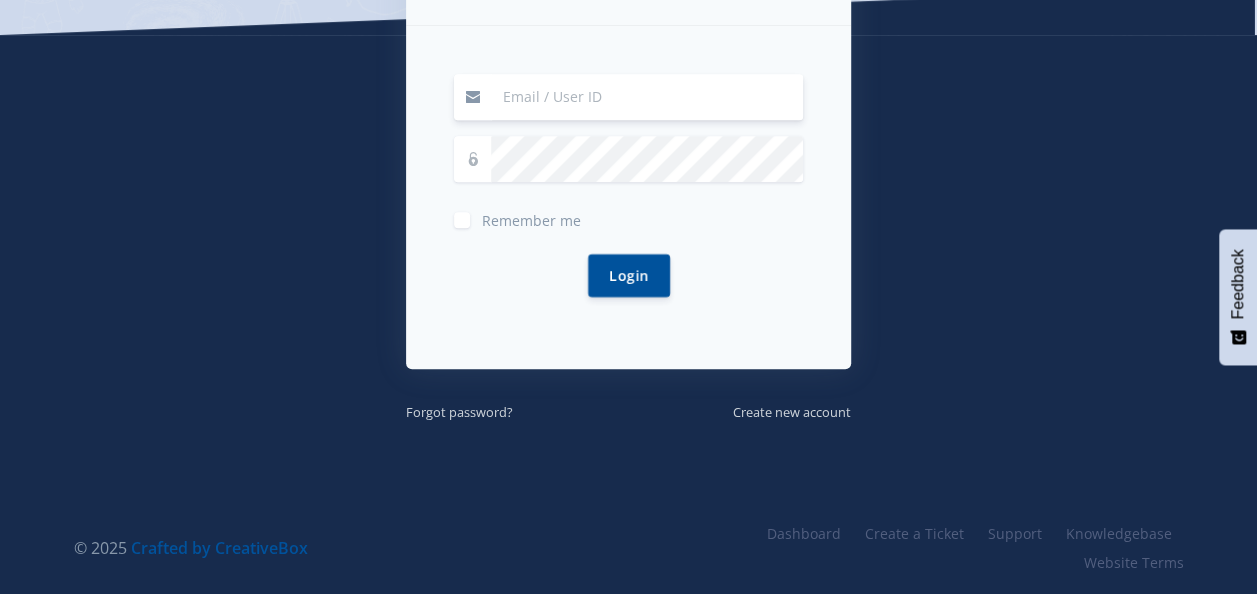 type on "NgwenyMg@eskom.co.za" 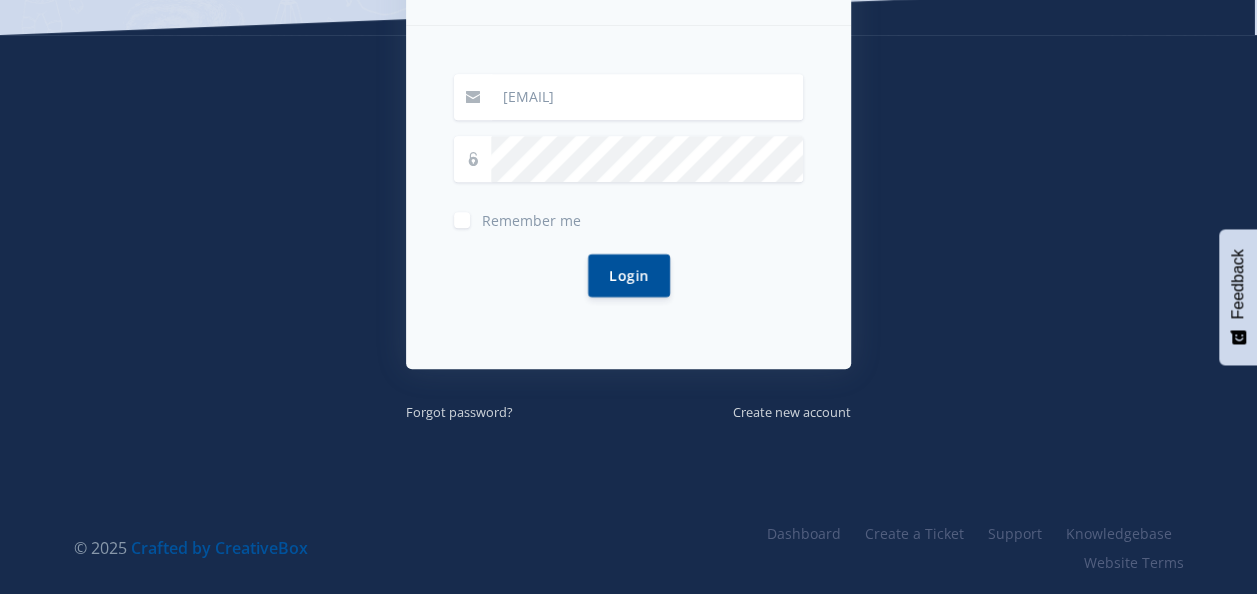 click on "LOGIN
NgwenyMg@eskom.co.za
Remember me
Login" at bounding box center [629, 165] 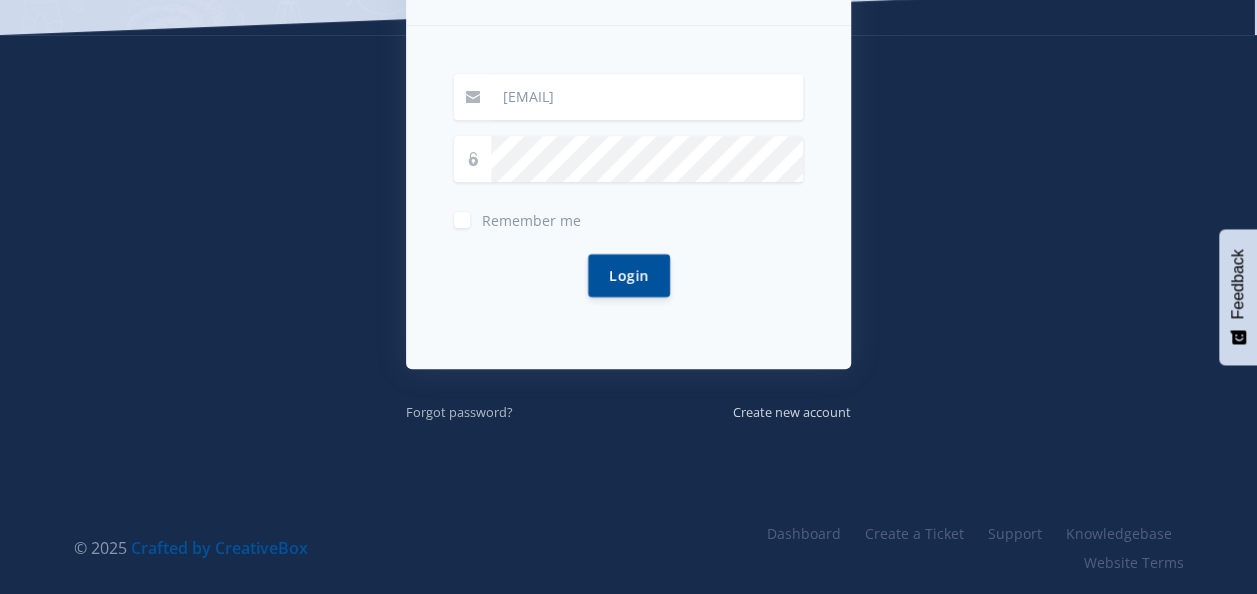 click on "Forgot password?" at bounding box center [459, 412] 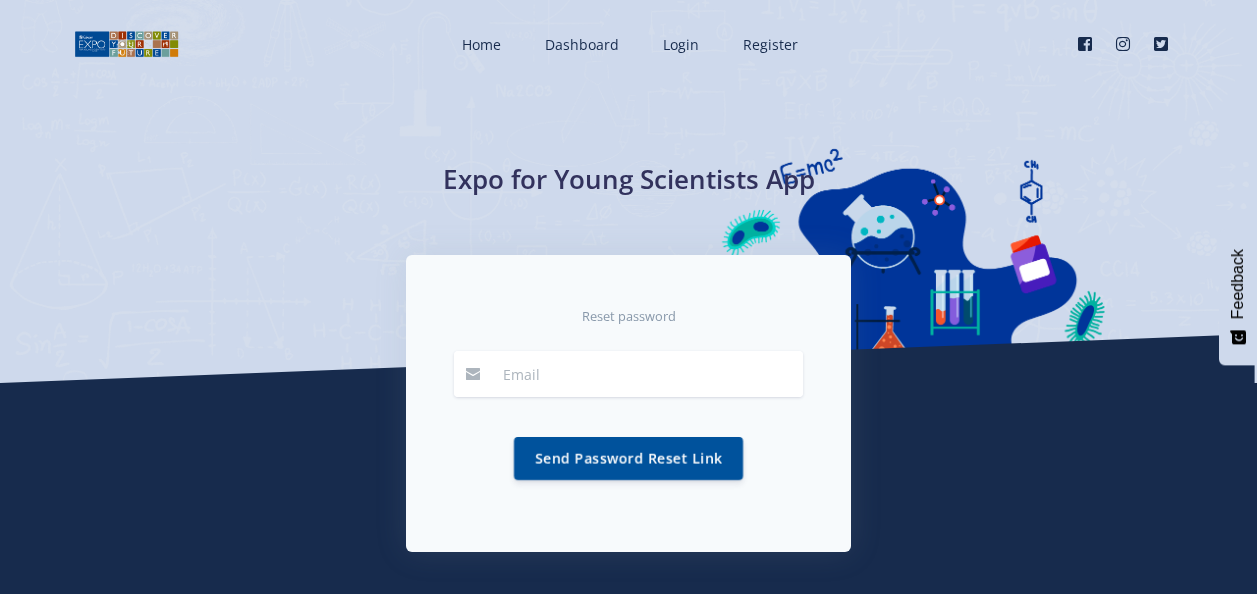 scroll, scrollTop: 0, scrollLeft: 0, axis: both 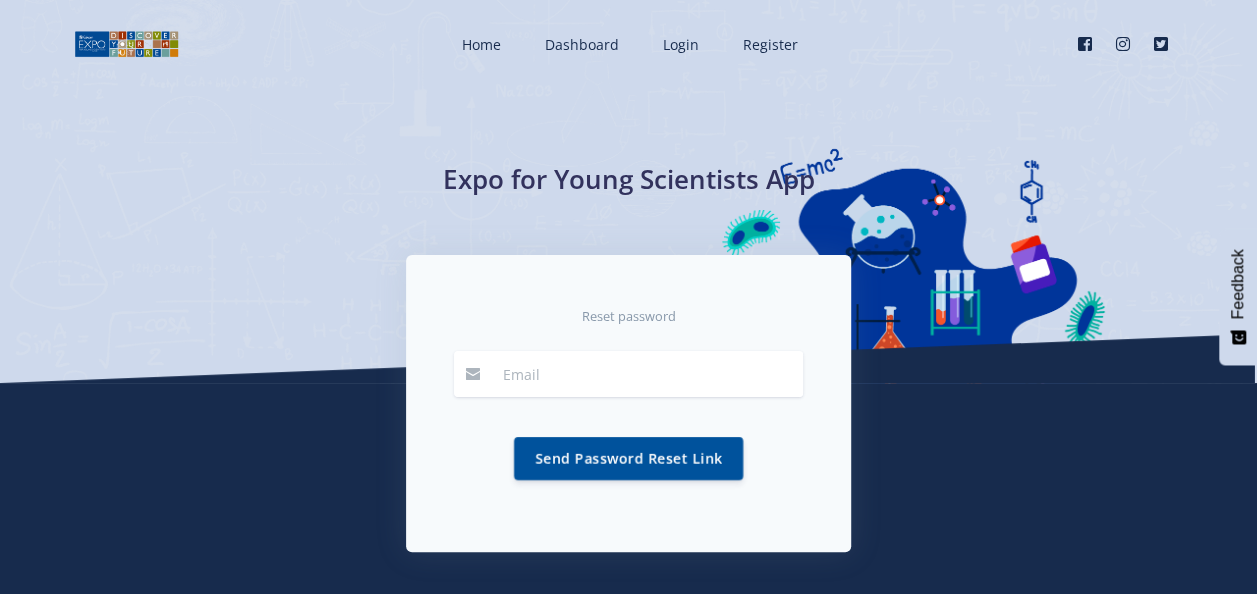 click at bounding box center (647, 374) 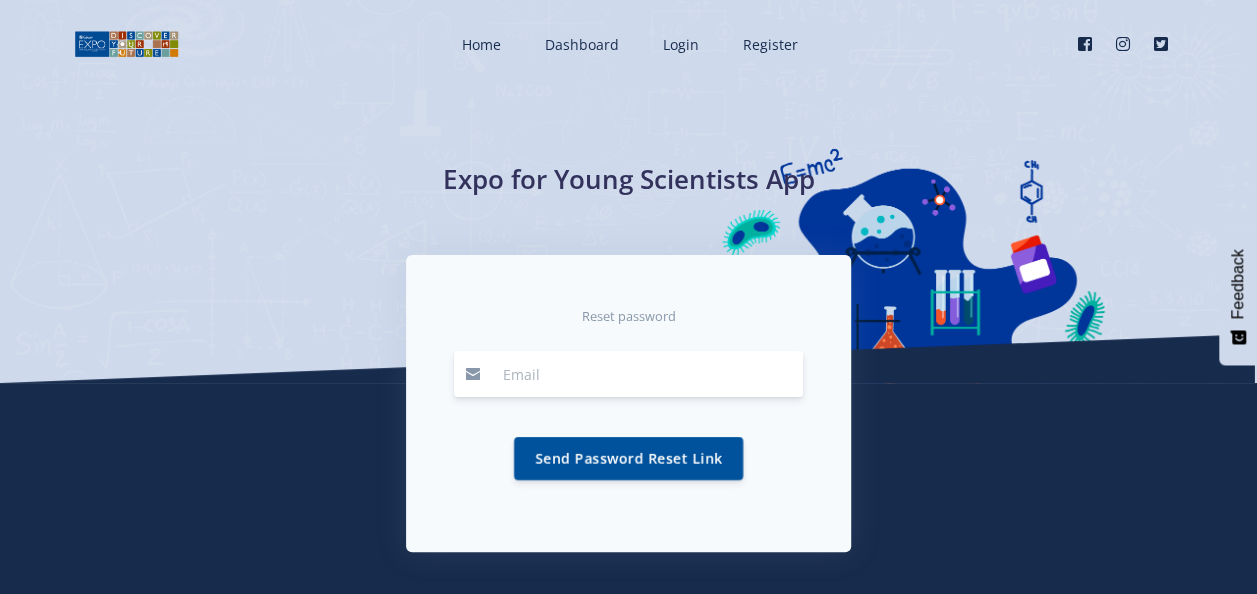 type on "[EMAIL]" 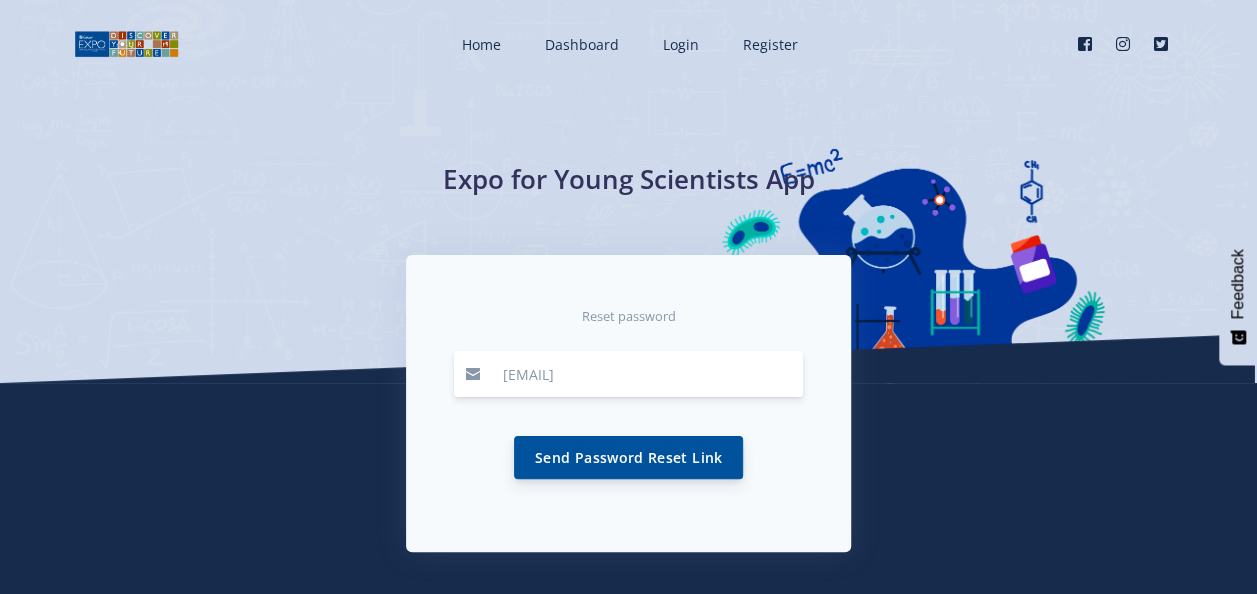 click on "Send Password Reset Link" at bounding box center (628, 457) 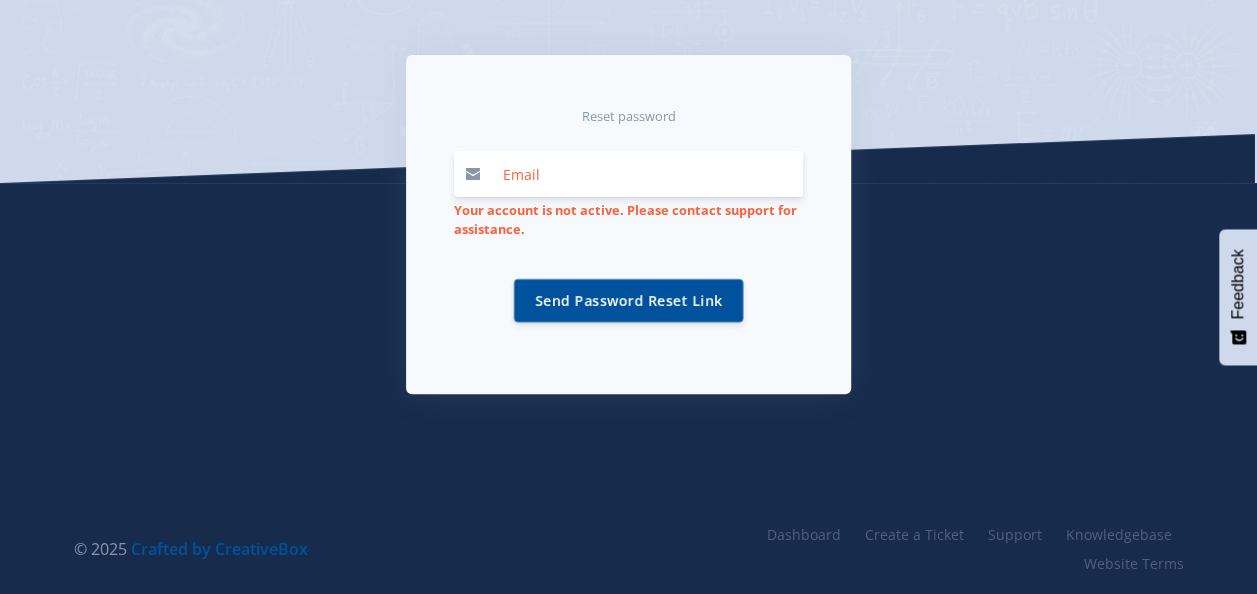 scroll, scrollTop: 202, scrollLeft: 0, axis: vertical 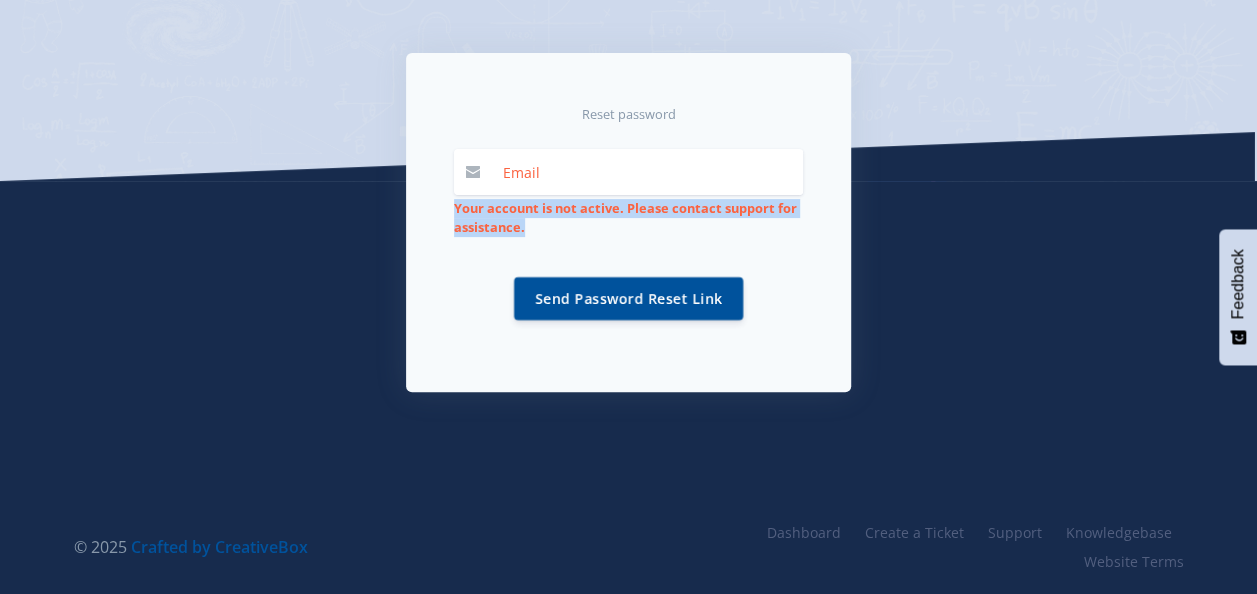 drag, startPoint x: 454, startPoint y: 209, endPoint x: 706, endPoint y: 223, distance: 252.3886 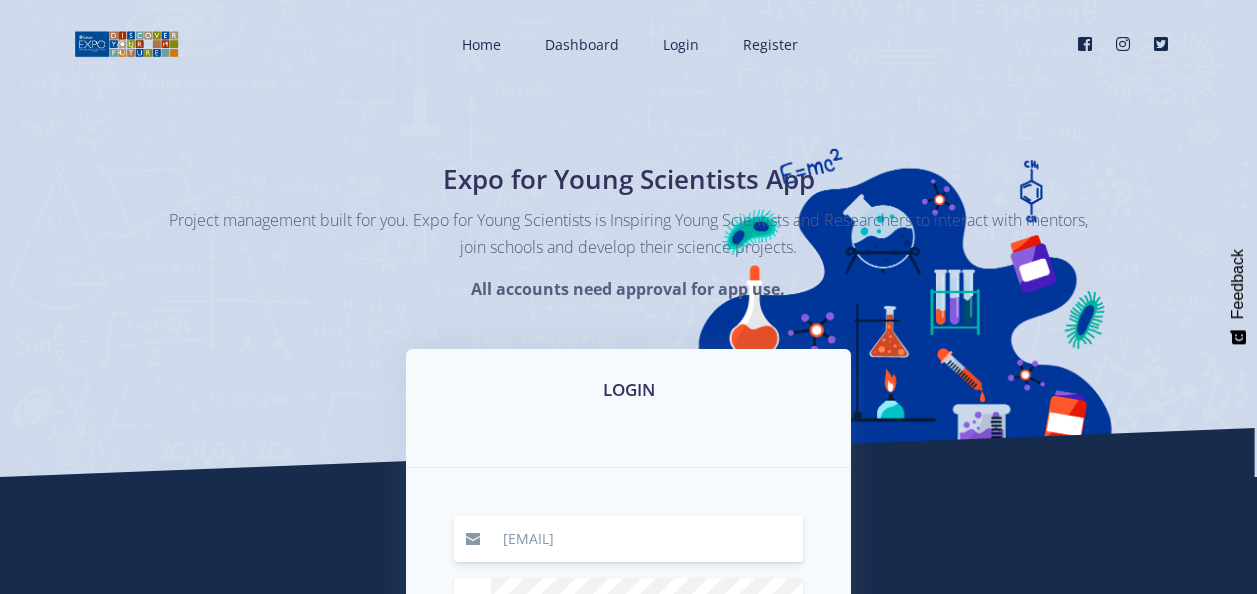 scroll, scrollTop: 300, scrollLeft: 0, axis: vertical 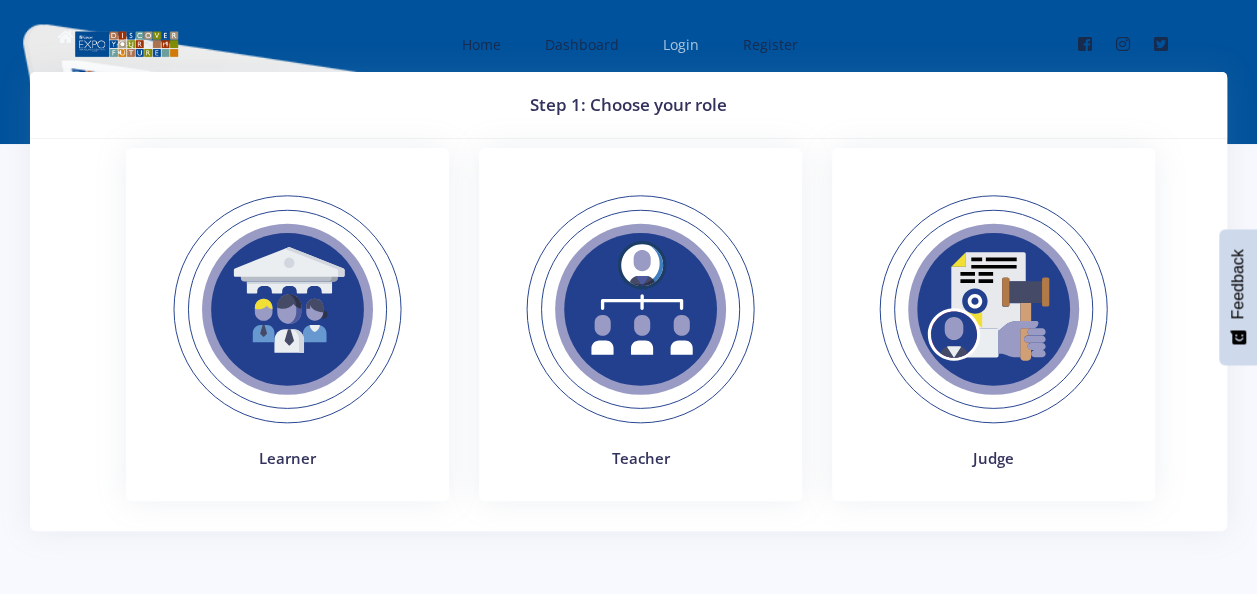 click on "Login" at bounding box center [681, 44] 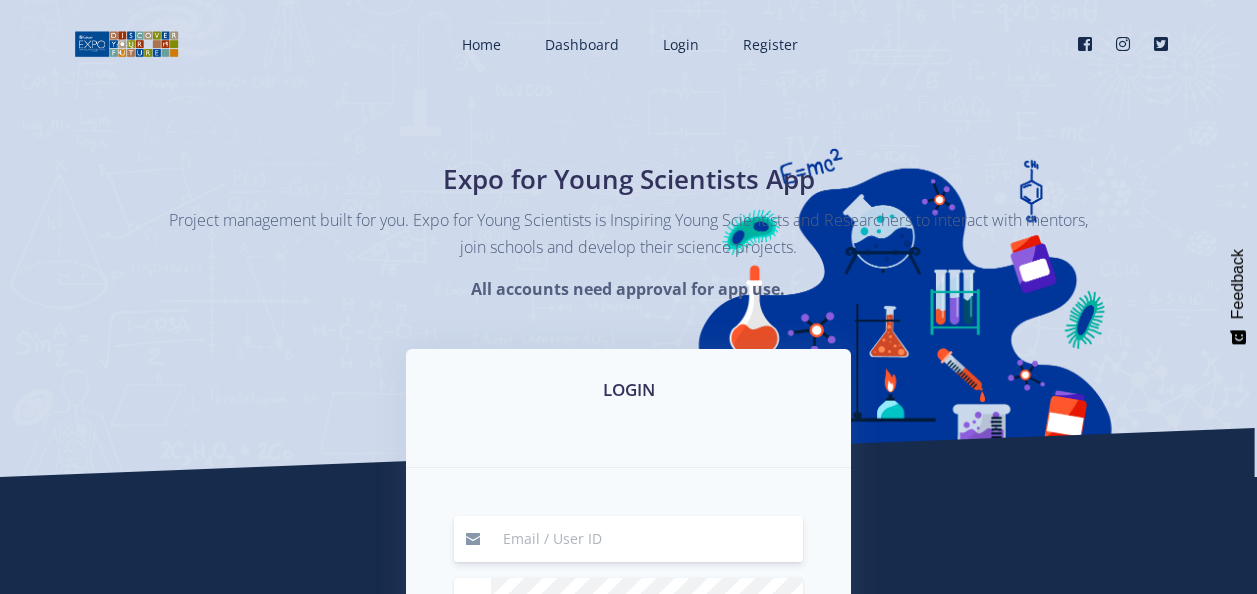 scroll, scrollTop: 0, scrollLeft: 0, axis: both 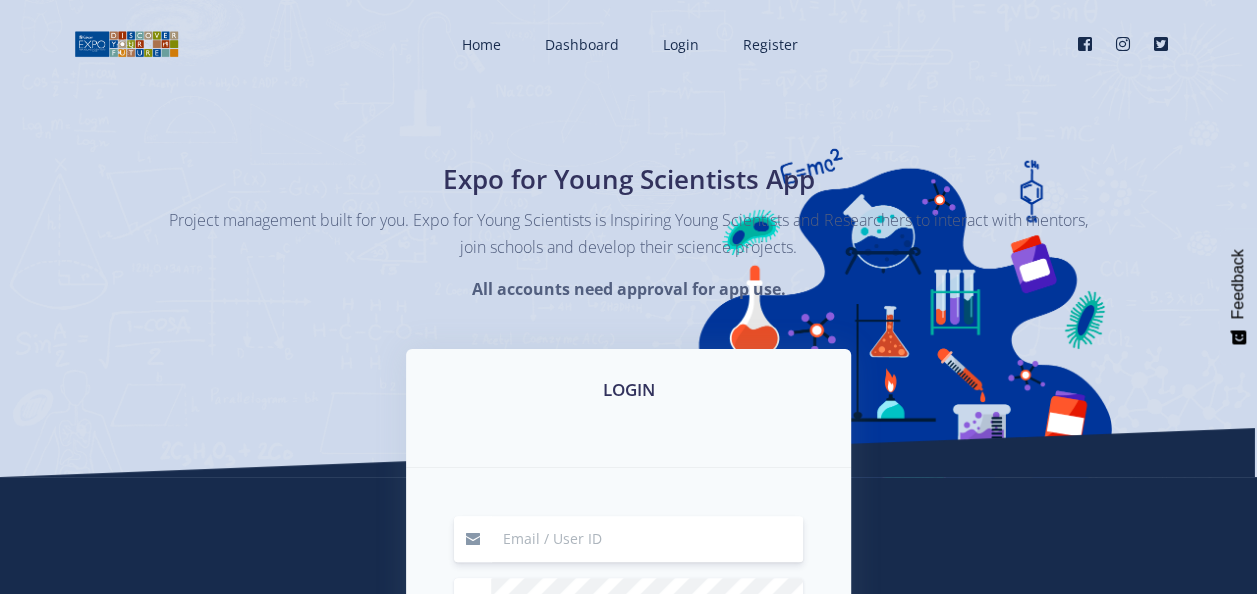 click on "Expo for Young Scientists App
Project management built for you. Expo for Young Scientists is Inspiring Young Scientists and Researchers to interact with mentors, join schools and develop their science projects.
All accounts need approval for app use." at bounding box center [628, 238] 